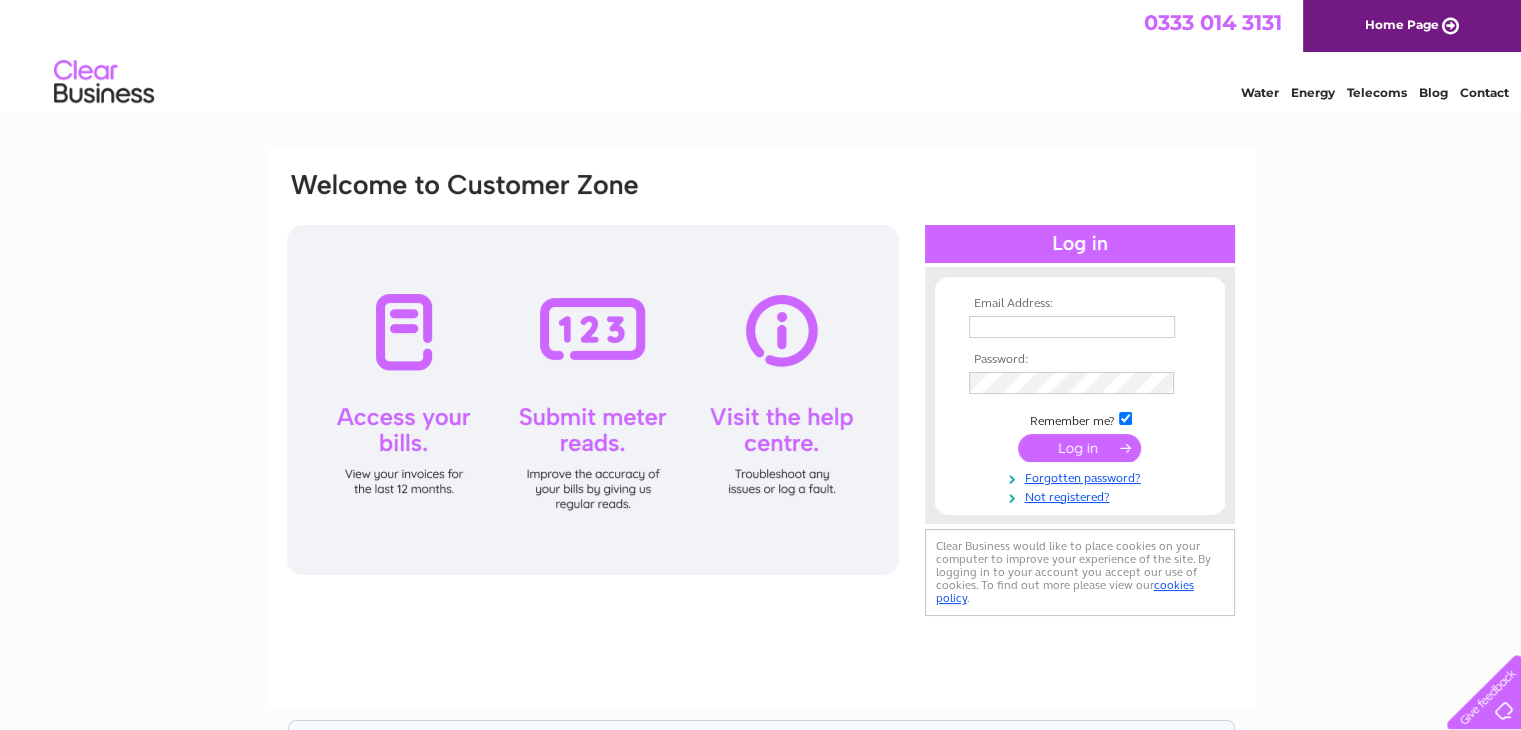 scroll, scrollTop: 0, scrollLeft: 0, axis: both 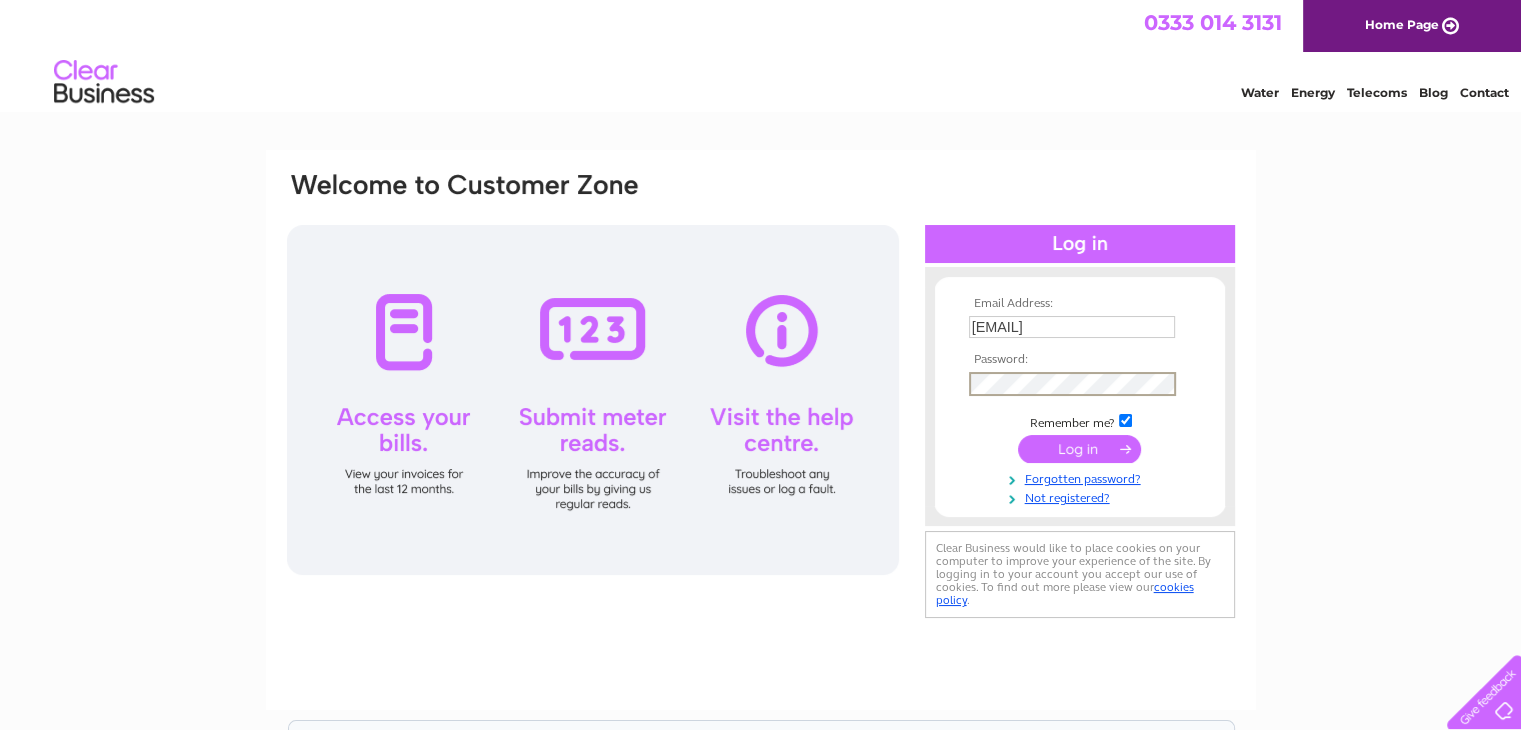 click at bounding box center [1079, 449] 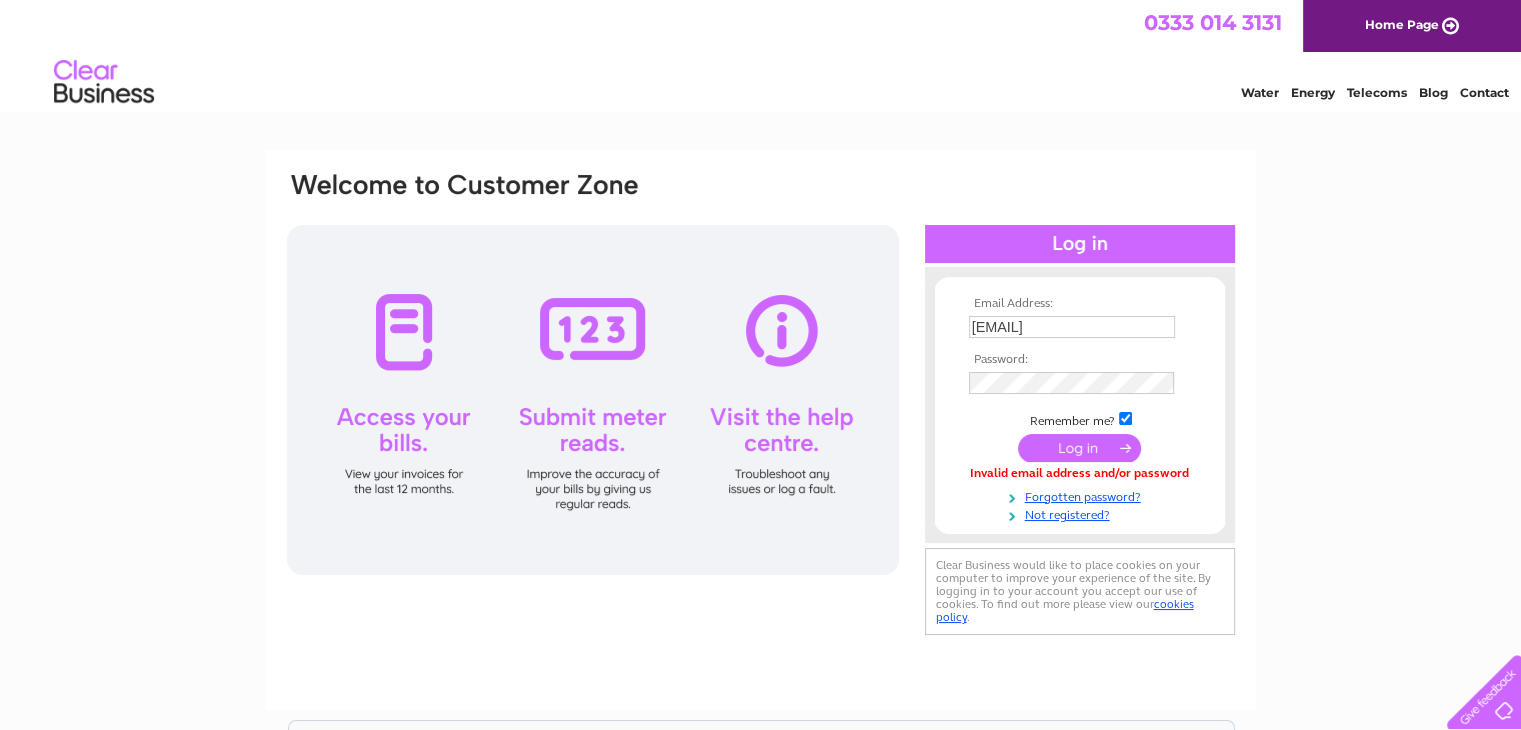 scroll, scrollTop: 0, scrollLeft: 0, axis: both 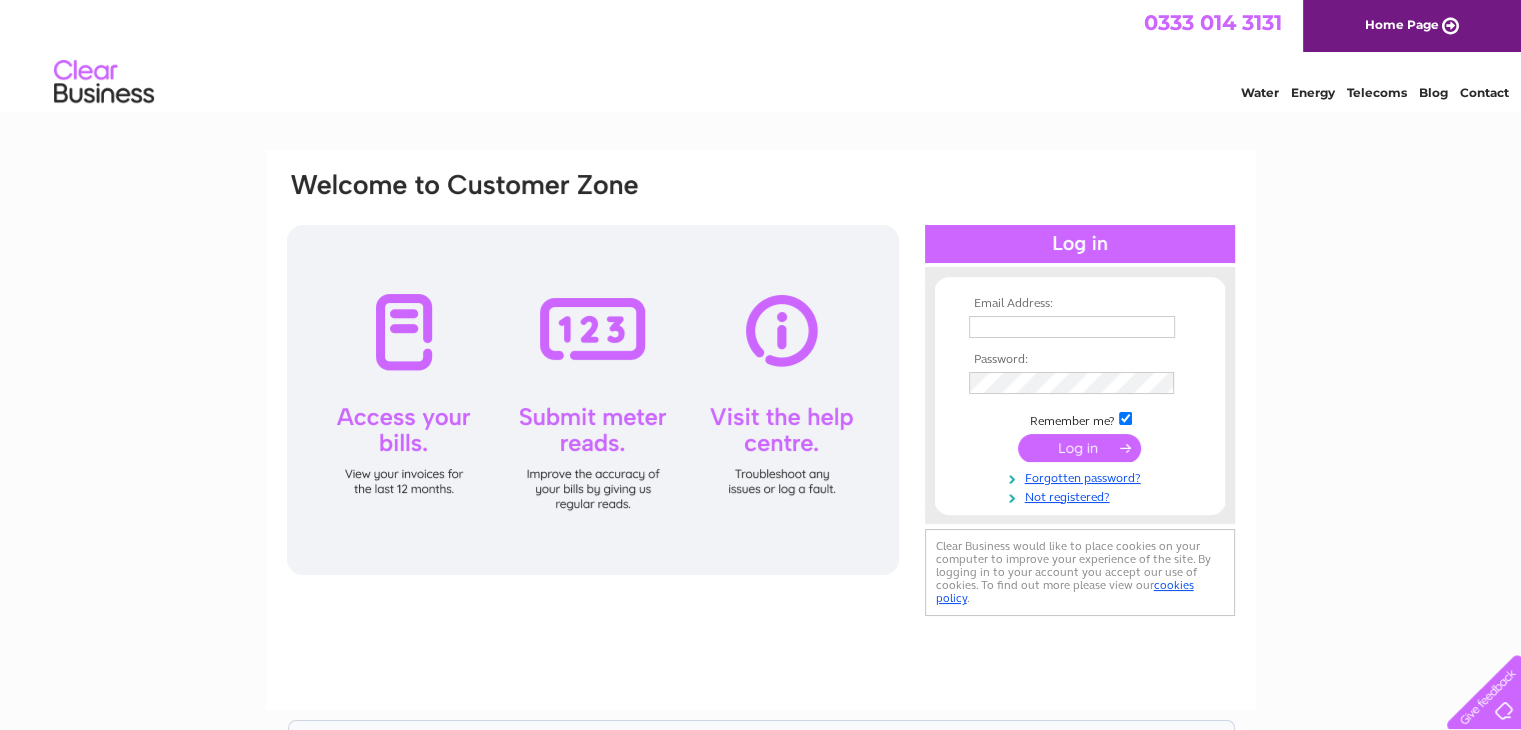 type on "[EMAIL]" 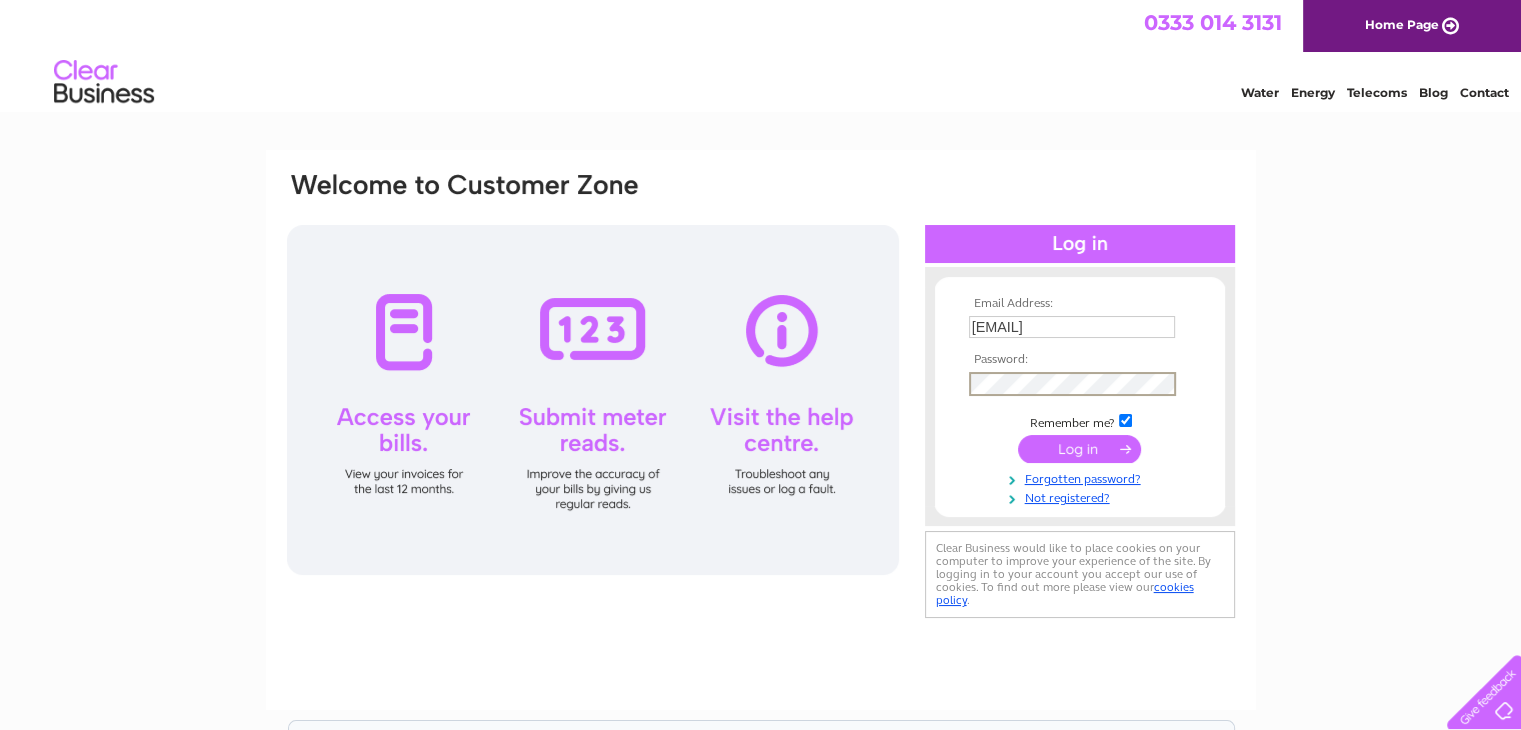 click on "Email Address:
info@pentlandlodgehouse.co.uk
Password:" at bounding box center [761, 396] 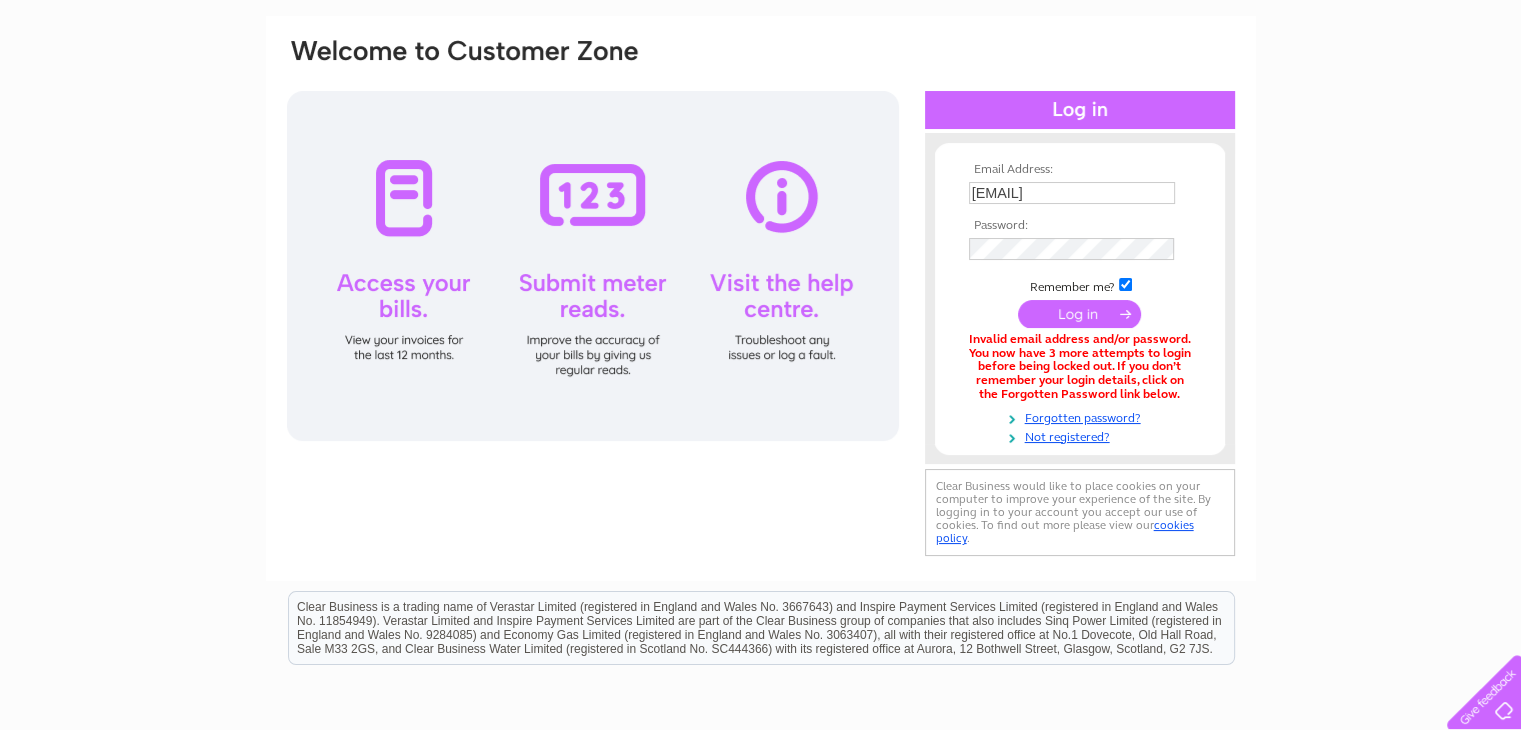 scroll, scrollTop: 100, scrollLeft: 0, axis: vertical 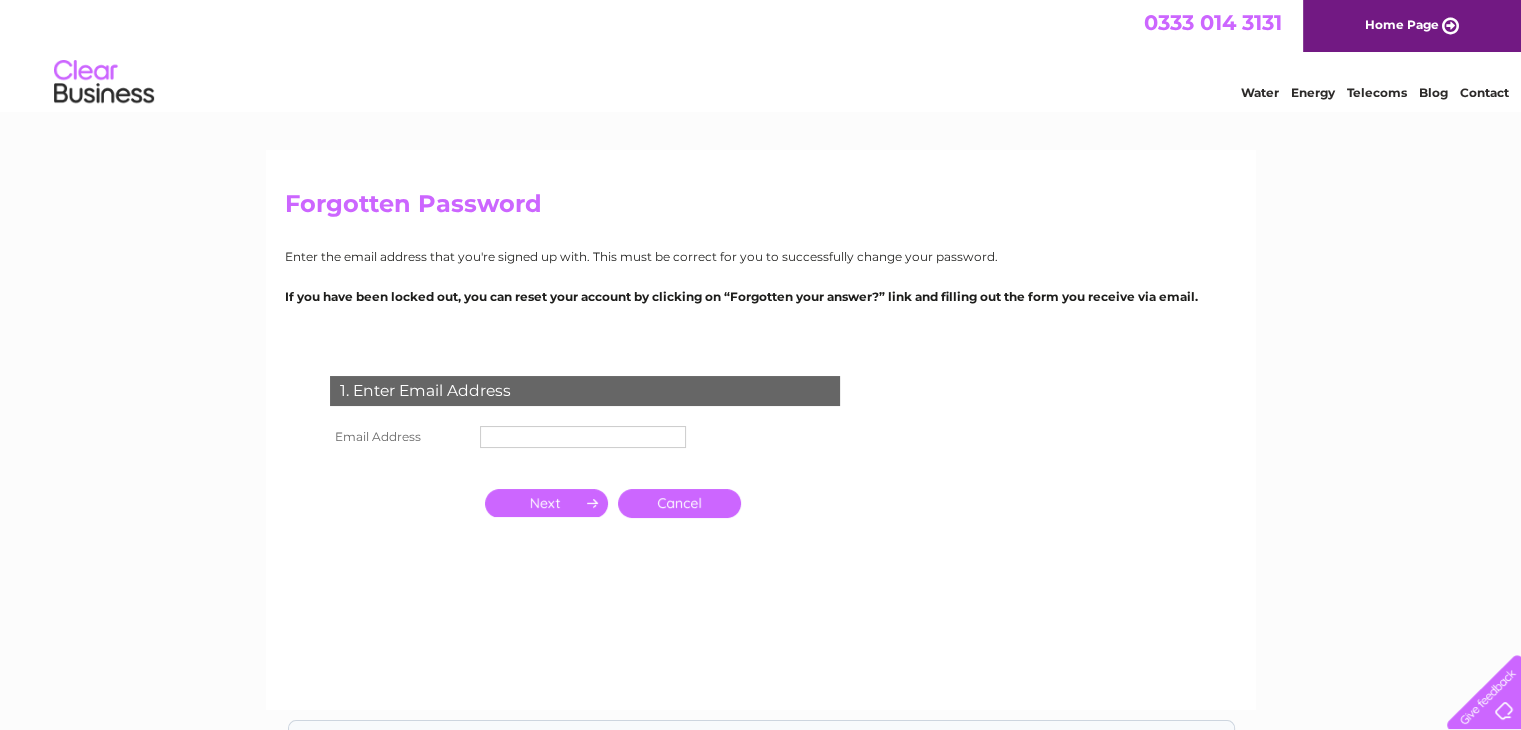click at bounding box center (583, 437) 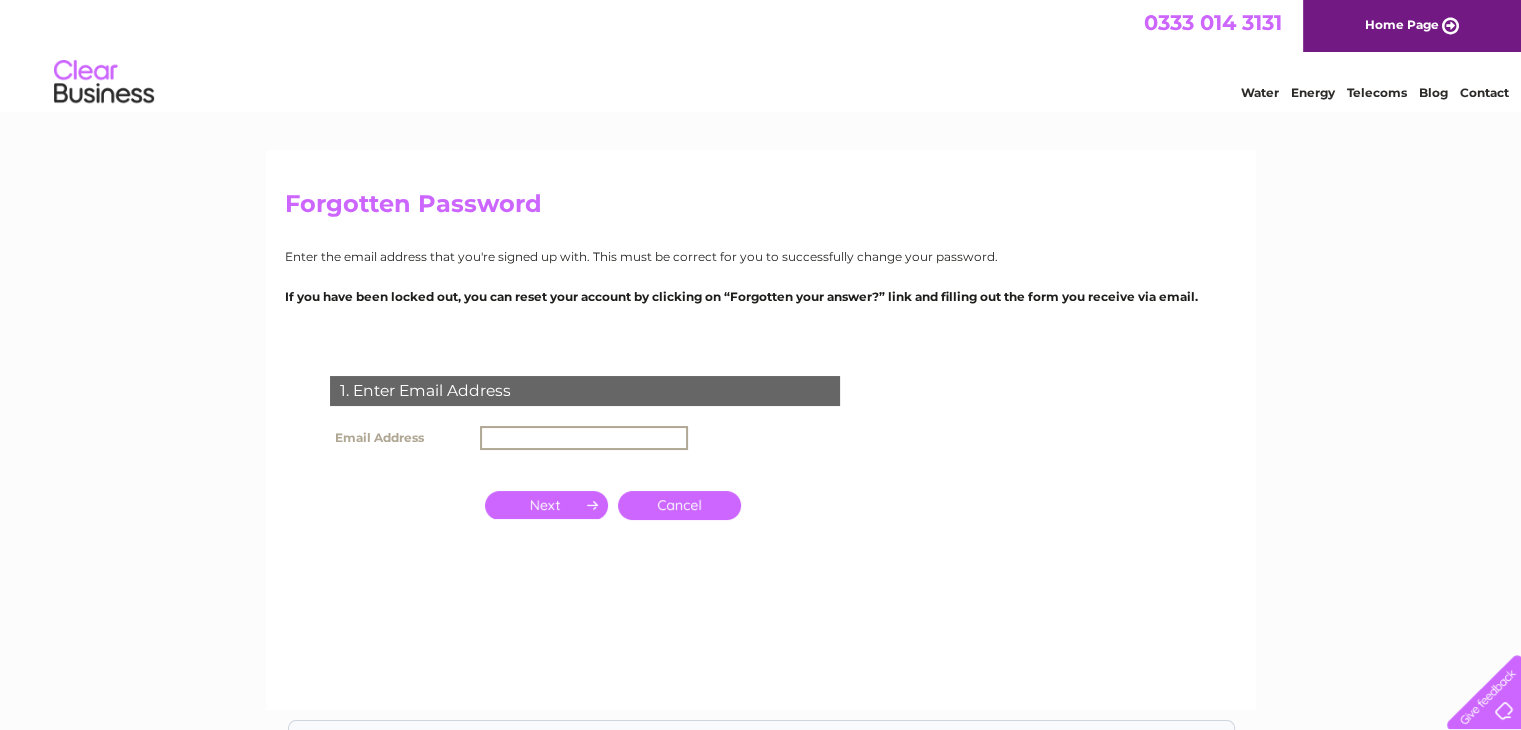 type on "info@pentlandlodgehouse.co.uk" 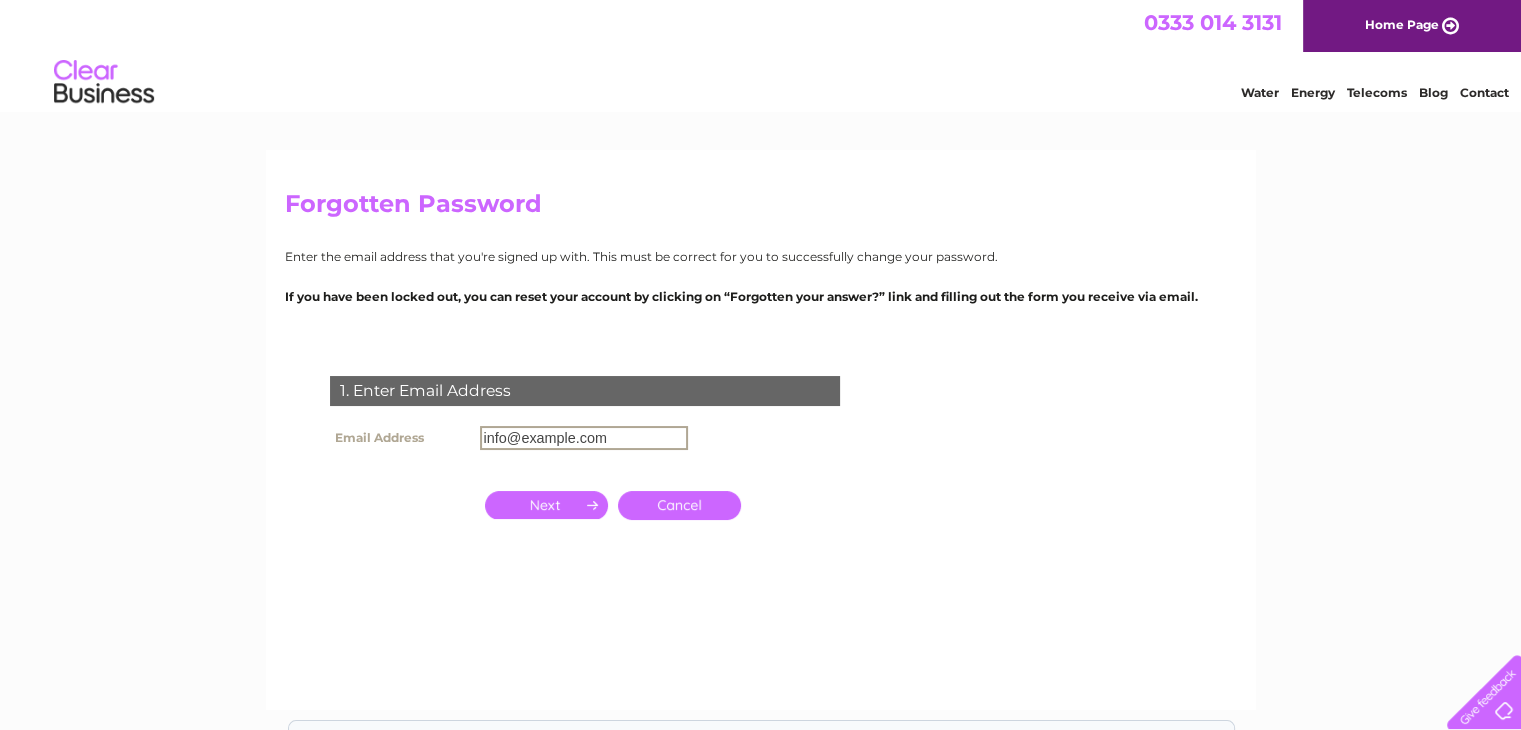 click at bounding box center [546, 505] 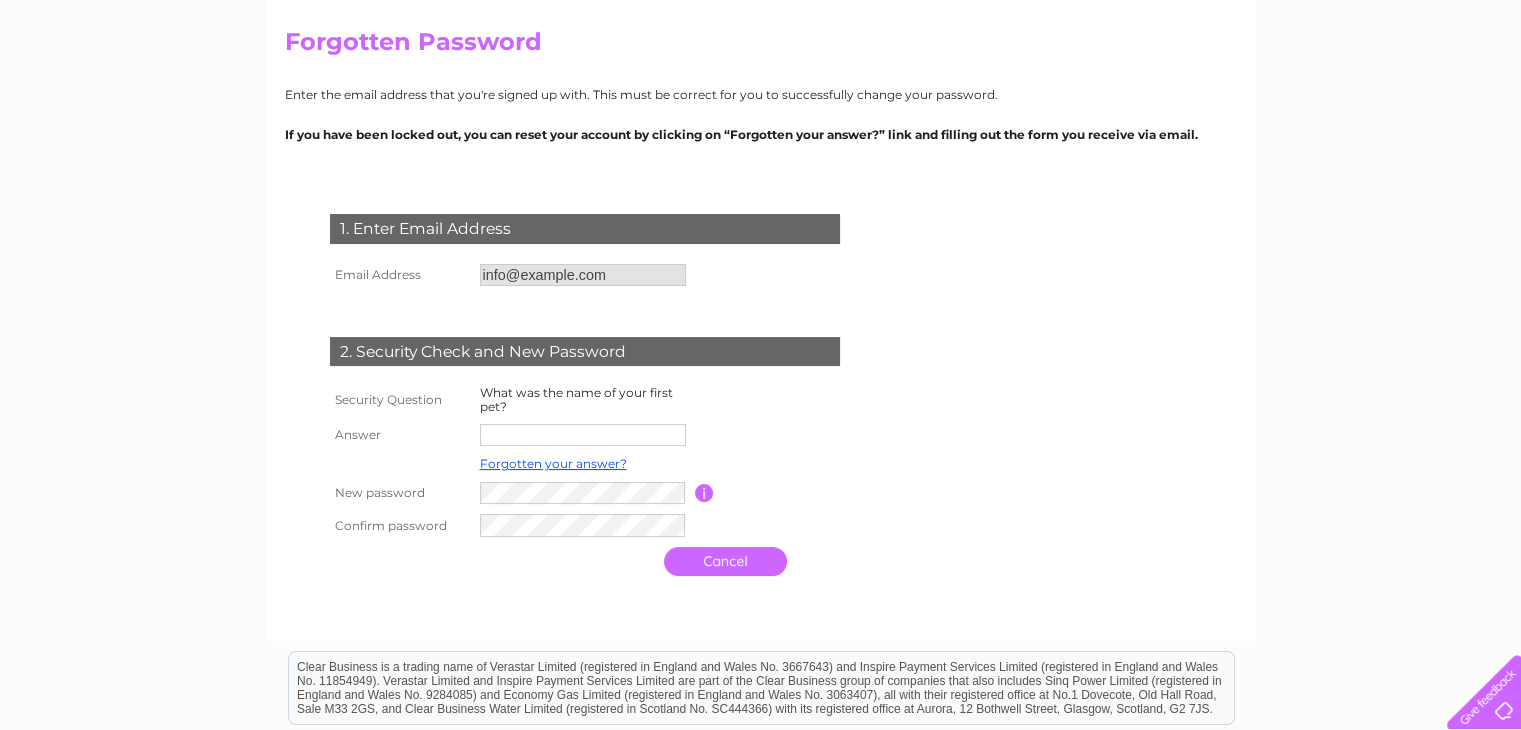 scroll, scrollTop: 200, scrollLeft: 0, axis: vertical 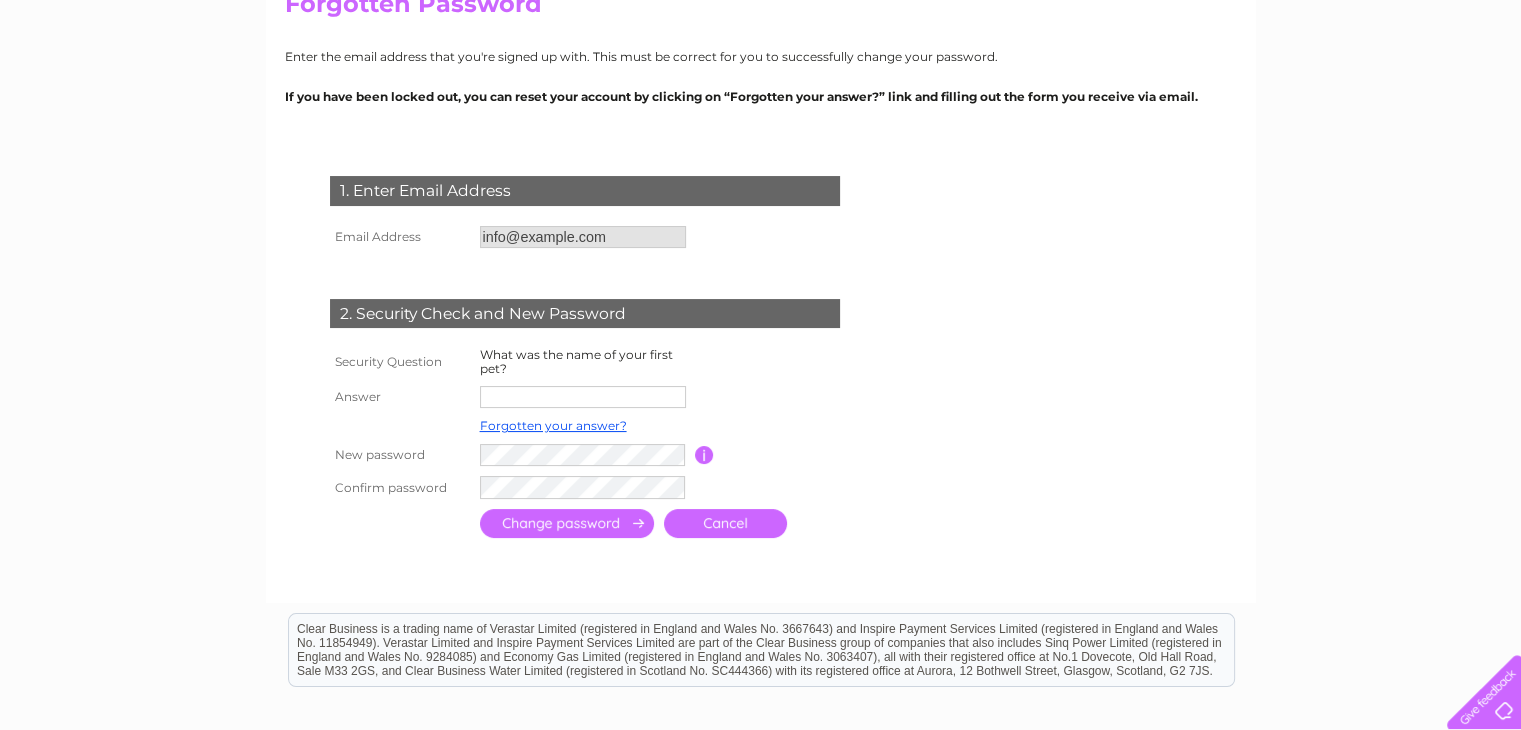 drag, startPoint x: 507, startPoint y: 387, endPoint x: 500, endPoint y: 413, distance: 26.925823 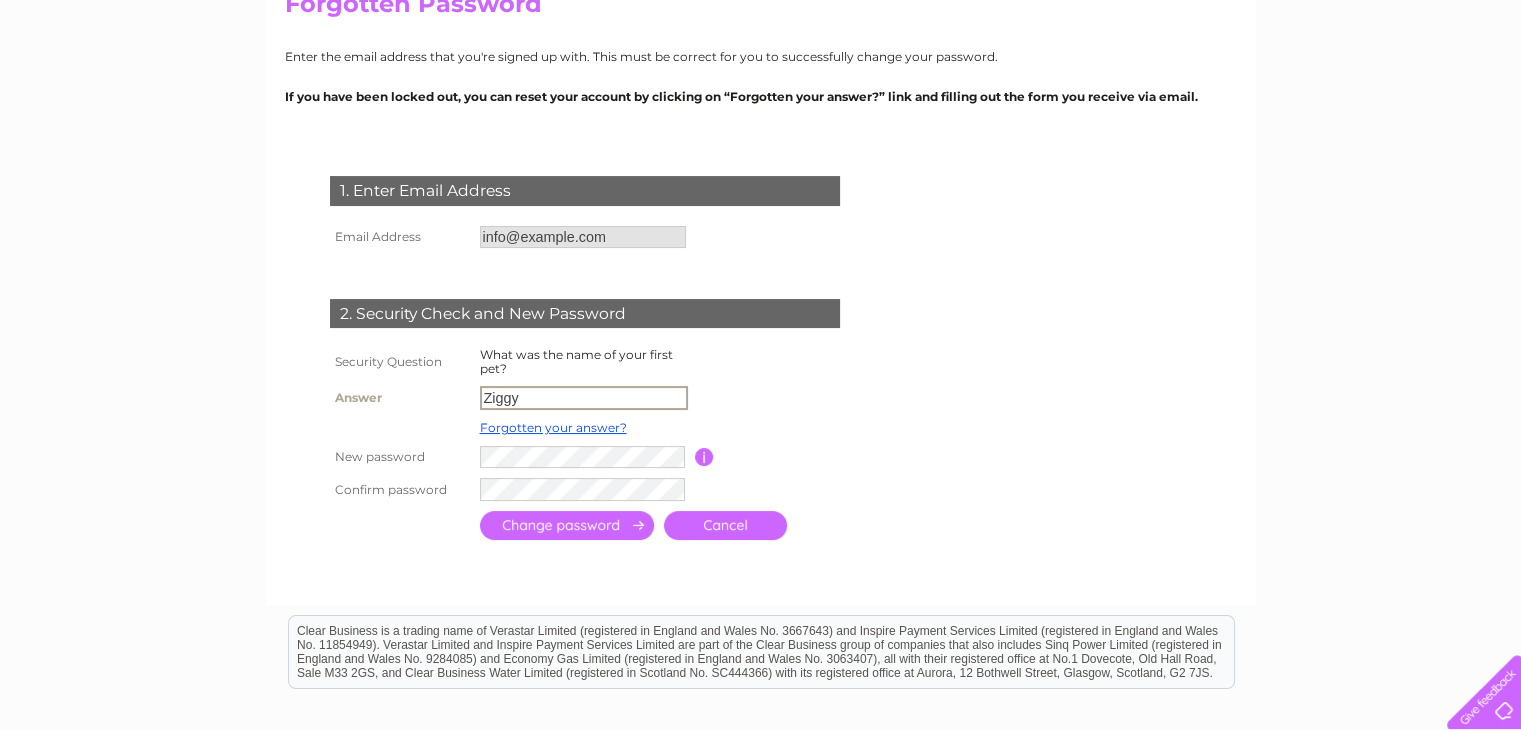 type on "Ziggy" 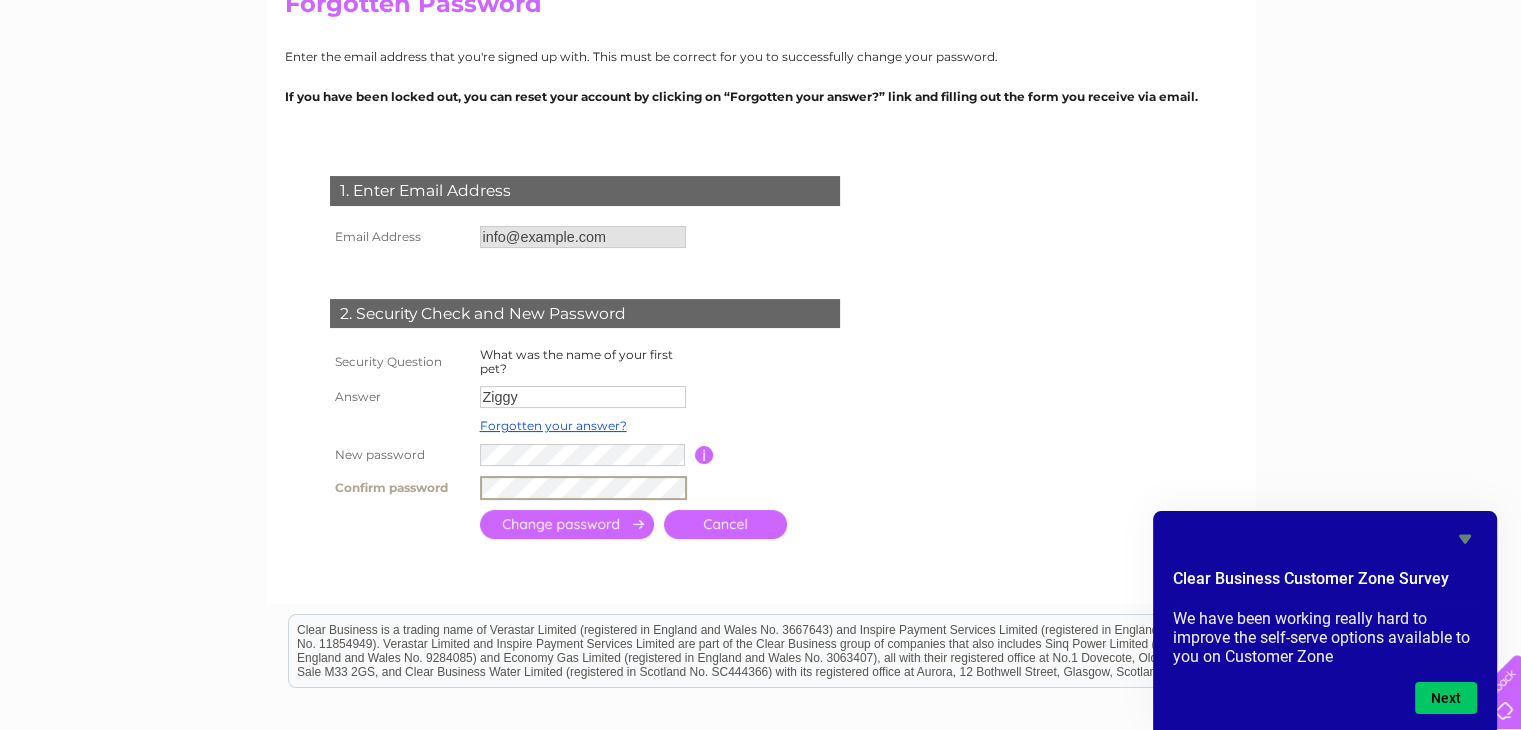 click at bounding box center (567, 524) 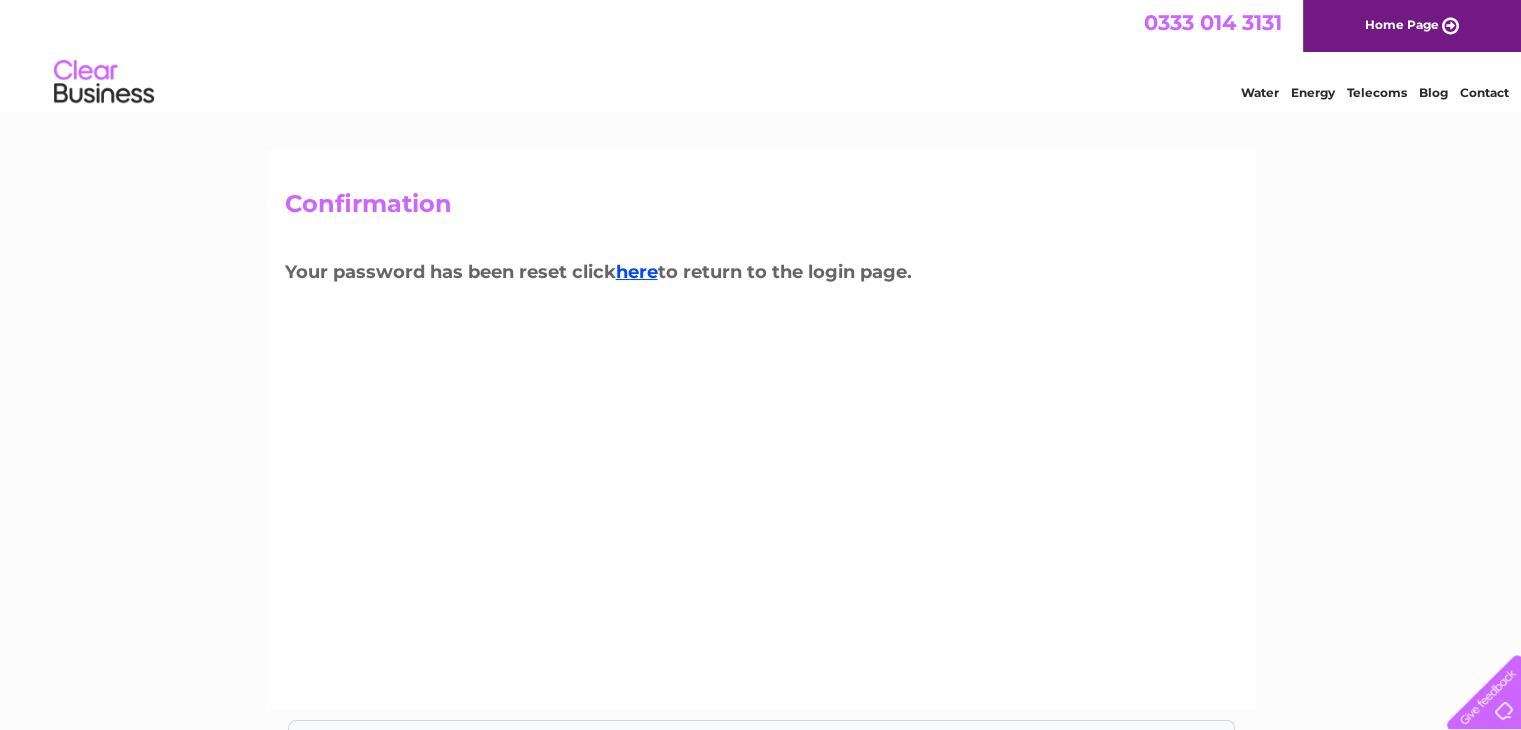 scroll, scrollTop: 0, scrollLeft: 0, axis: both 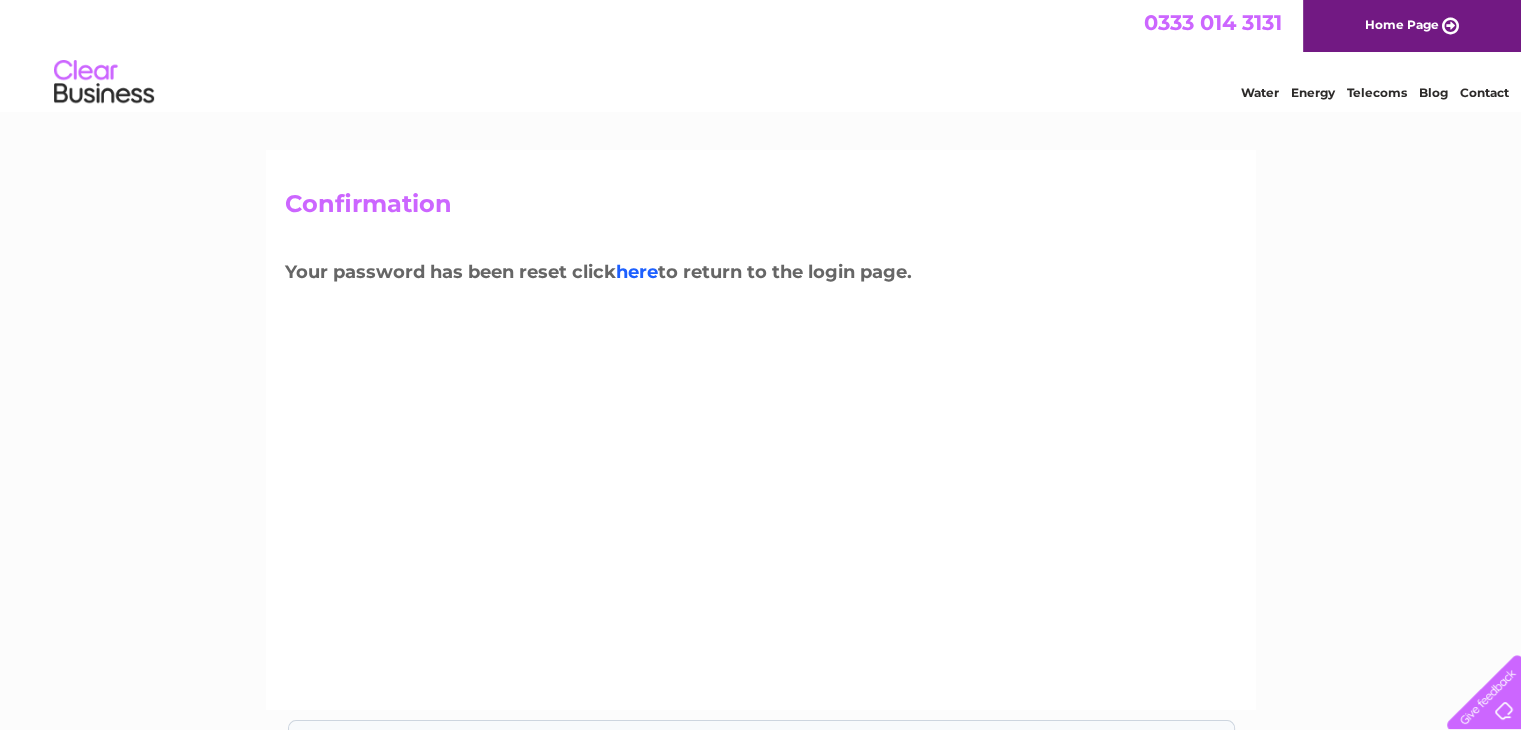 click on "here" at bounding box center (637, 272) 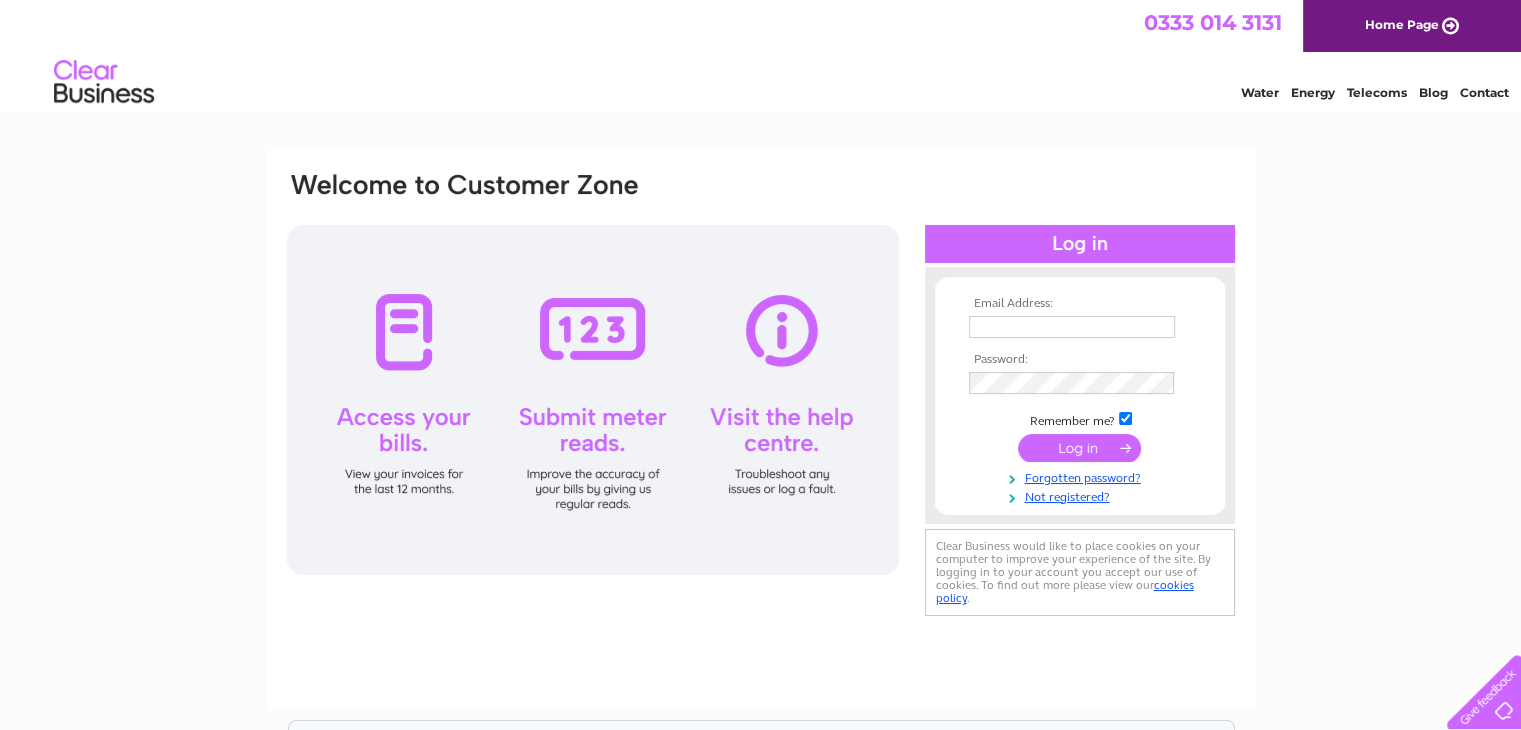 scroll, scrollTop: 0, scrollLeft: 0, axis: both 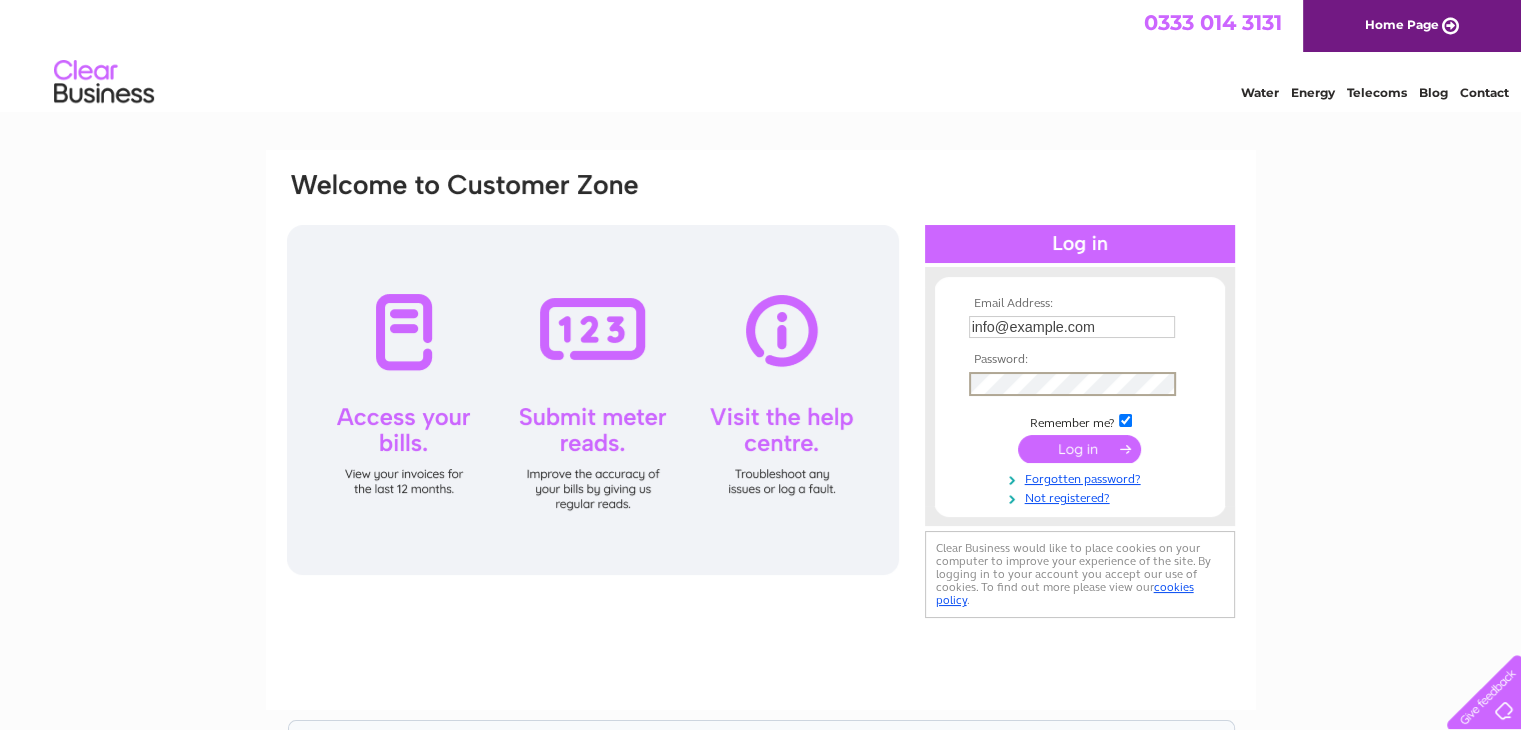 click on "Email Address:
info@pentlandlodgehouse.co.uk
Password:" at bounding box center [761, 396] 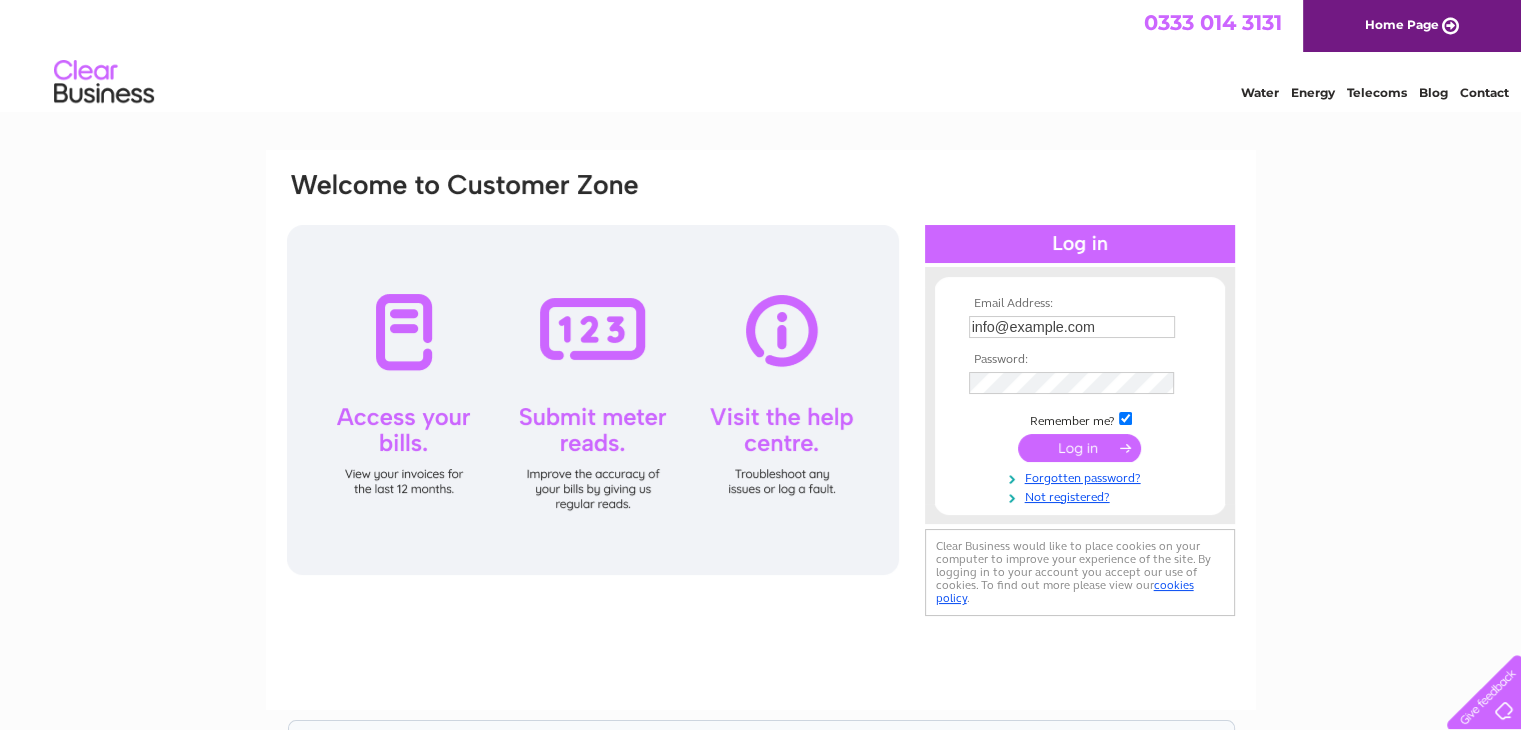 click at bounding box center [1080, 448] 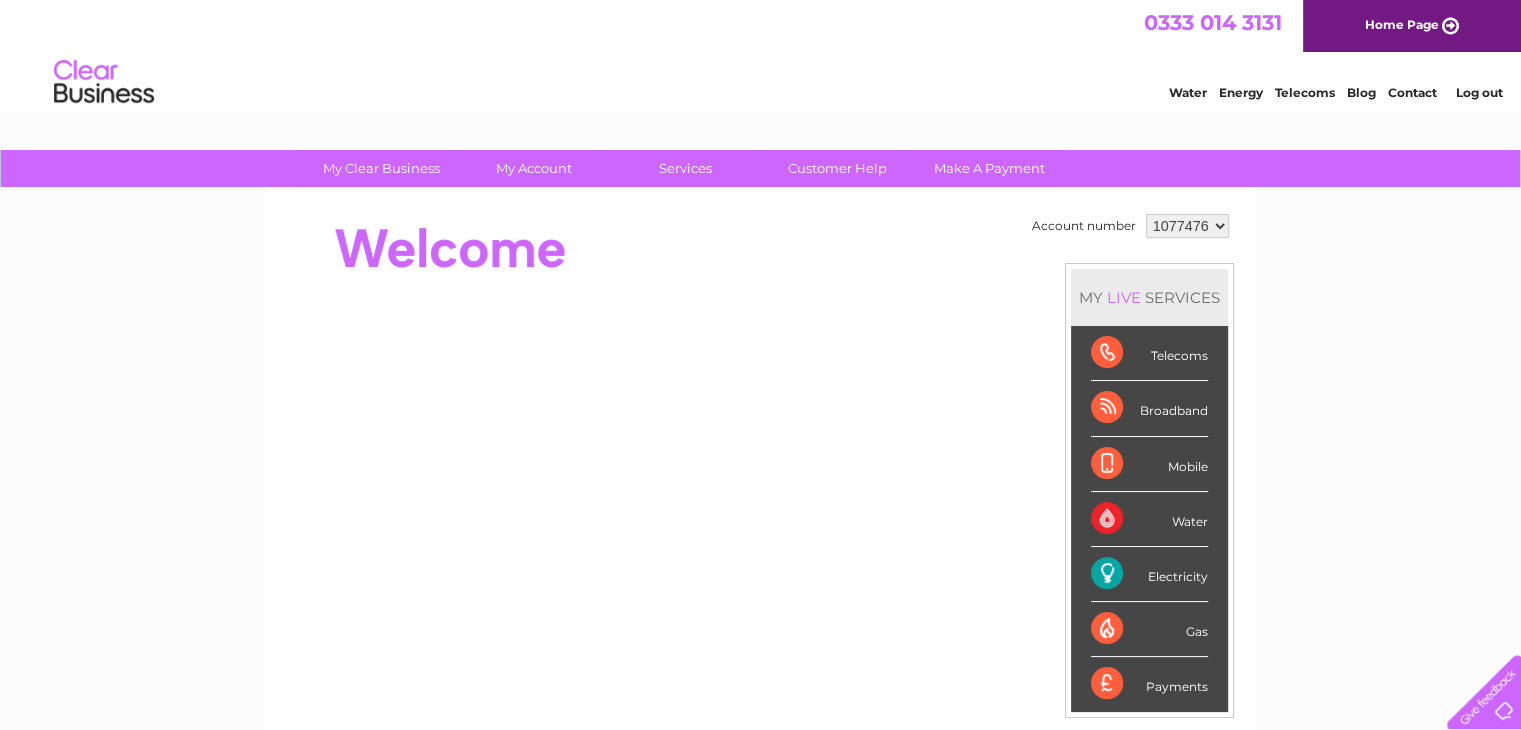 scroll, scrollTop: 0, scrollLeft: 0, axis: both 